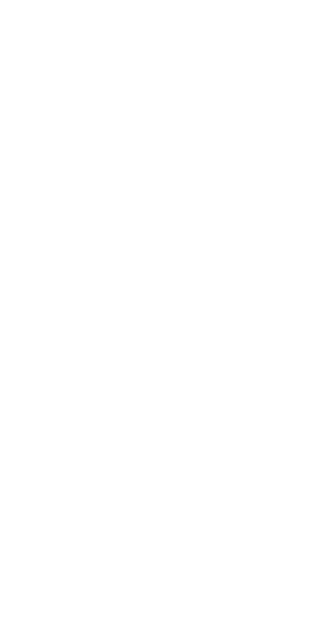 scroll, scrollTop: 0, scrollLeft: 0, axis: both 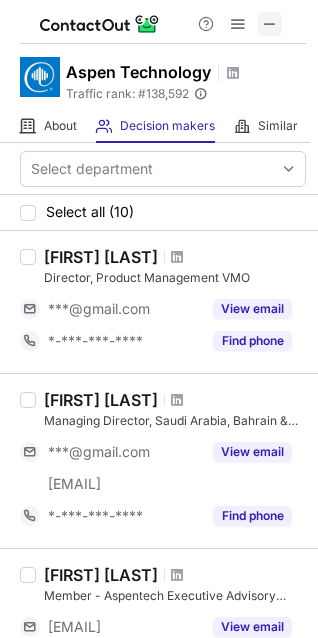 click at bounding box center (270, 24) 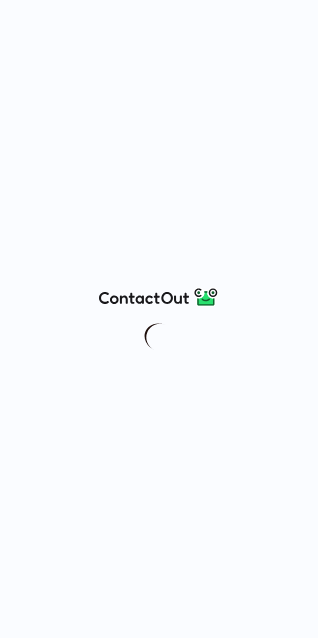 scroll, scrollTop: 0, scrollLeft: 0, axis: both 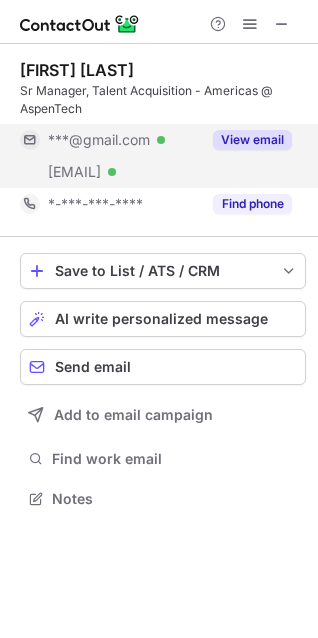click on "View email" at bounding box center [252, 140] 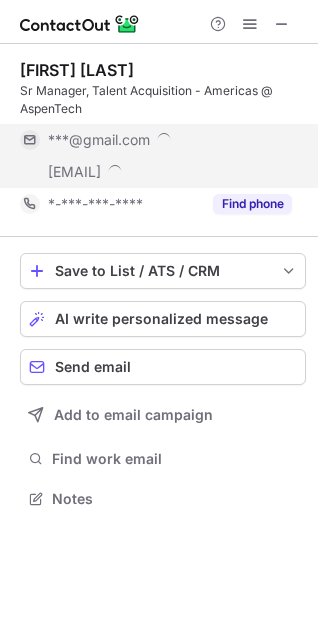 scroll, scrollTop: 10, scrollLeft: 9, axis: both 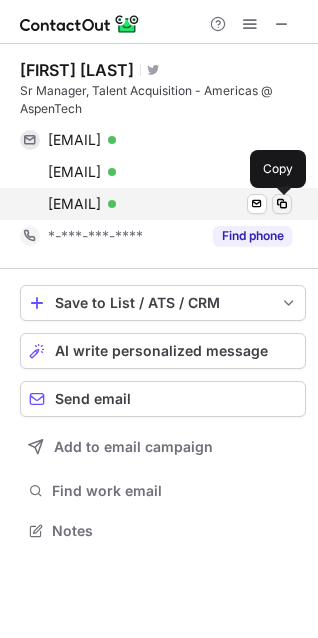 click at bounding box center [282, 204] 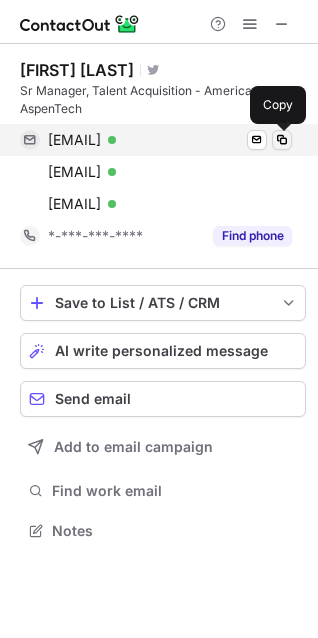 click at bounding box center [282, 140] 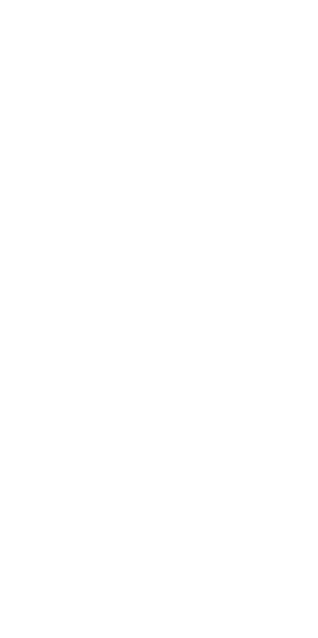 scroll, scrollTop: 0, scrollLeft: 0, axis: both 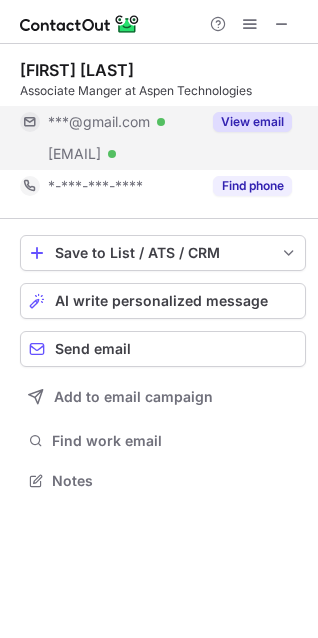 click on "View email" at bounding box center (252, 122) 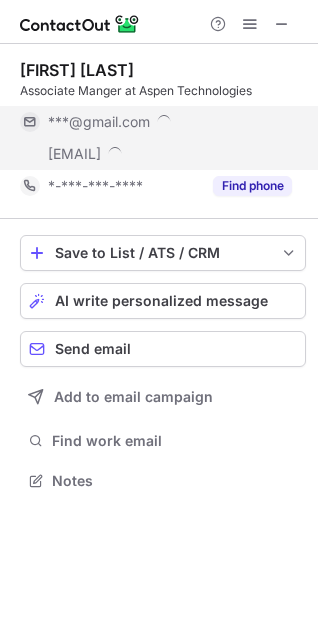 scroll, scrollTop: 9, scrollLeft: 9, axis: both 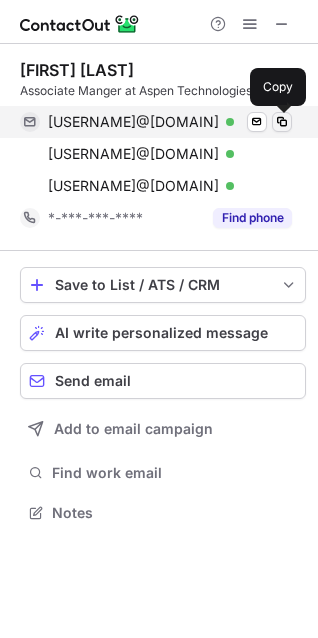 click at bounding box center (282, 122) 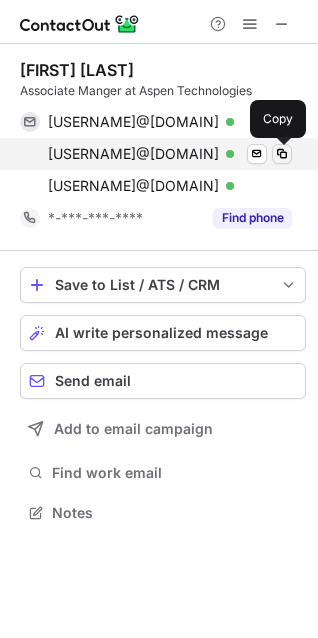 click at bounding box center (282, 154) 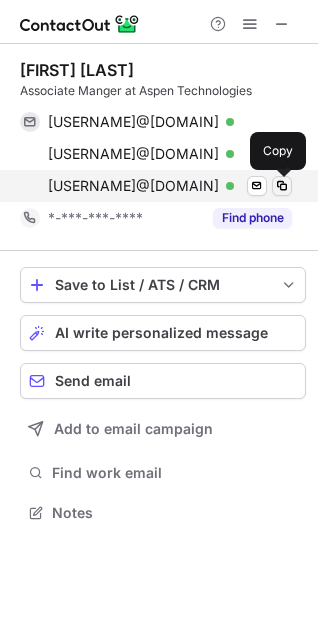 click at bounding box center [282, 186] 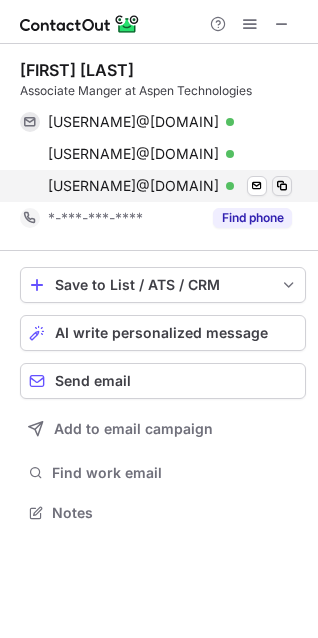 click at bounding box center (282, 186) 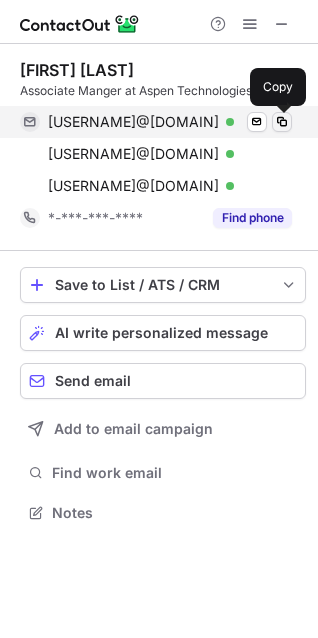 click at bounding box center [282, 122] 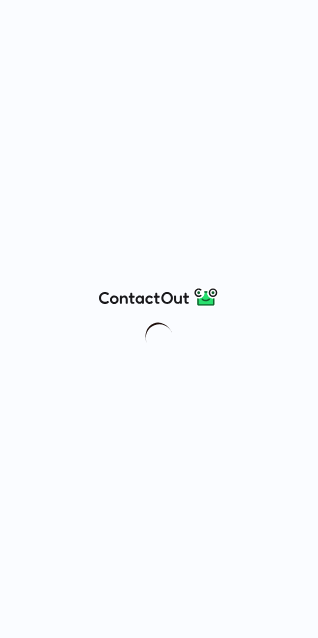 scroll, scrollTop: 0, scrollLeft: 0, axis: both 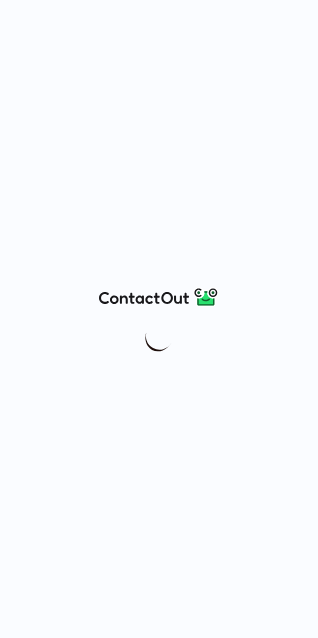 click at bounding box center [159, 319] 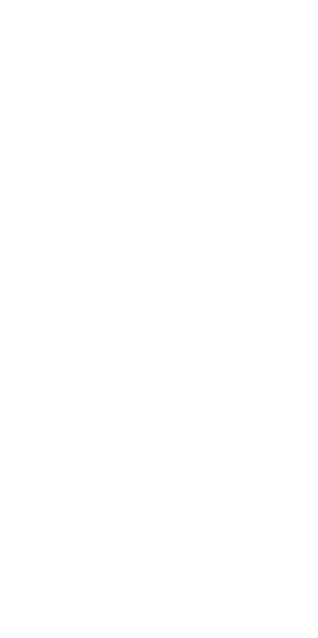 scroll, scrollTop: 0, scrollLeft: 0, axis: both 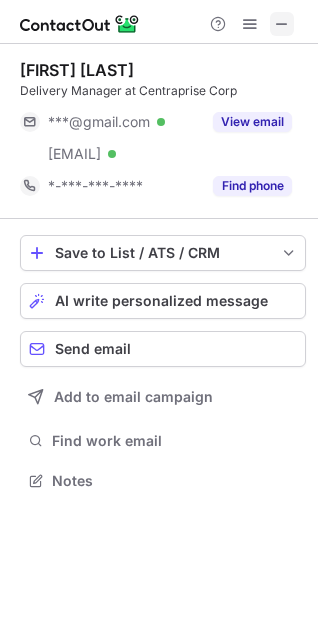 click at bounding box center (282, 24) 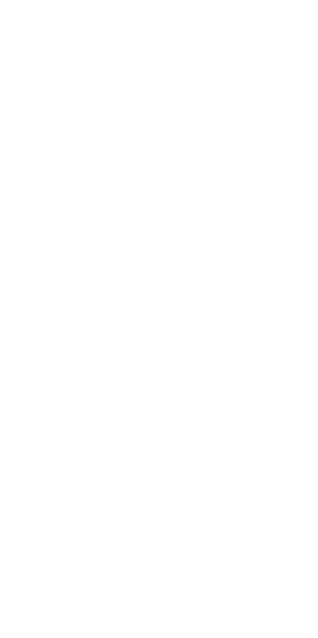 scroll, scrollTop: 0, scrollLeft: 0, axis: both 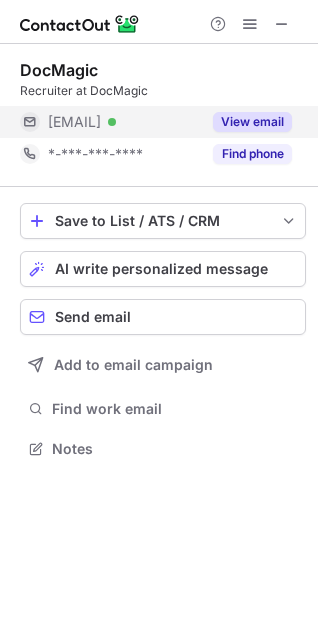 click on "View email" at bounding box center (252, 122) 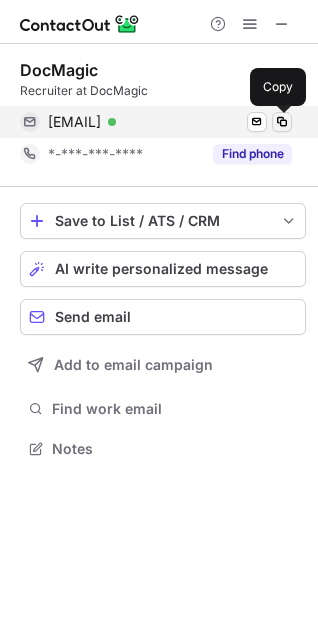 click at bounding box center [282, 122] 